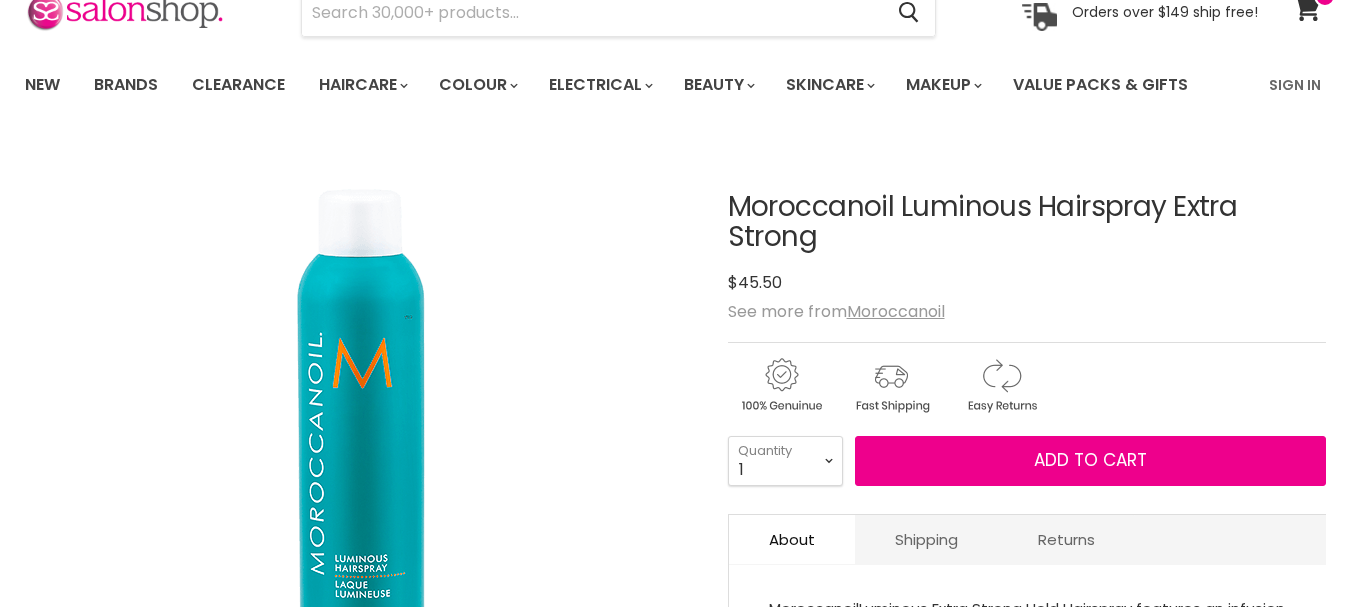 click on "Moroccanoil Luminous Hairspray Extra Strong" at bounding box center (1027, 223) 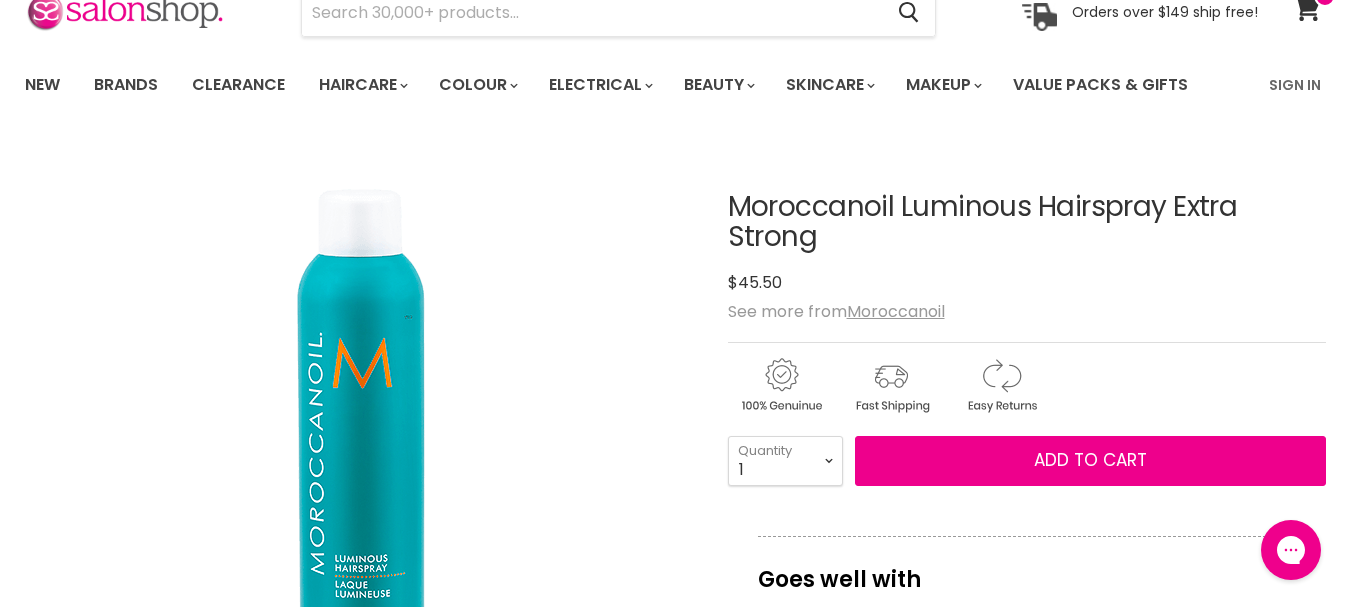 scroll, scrollTop: 0, scrollLeft: 0, axis: both 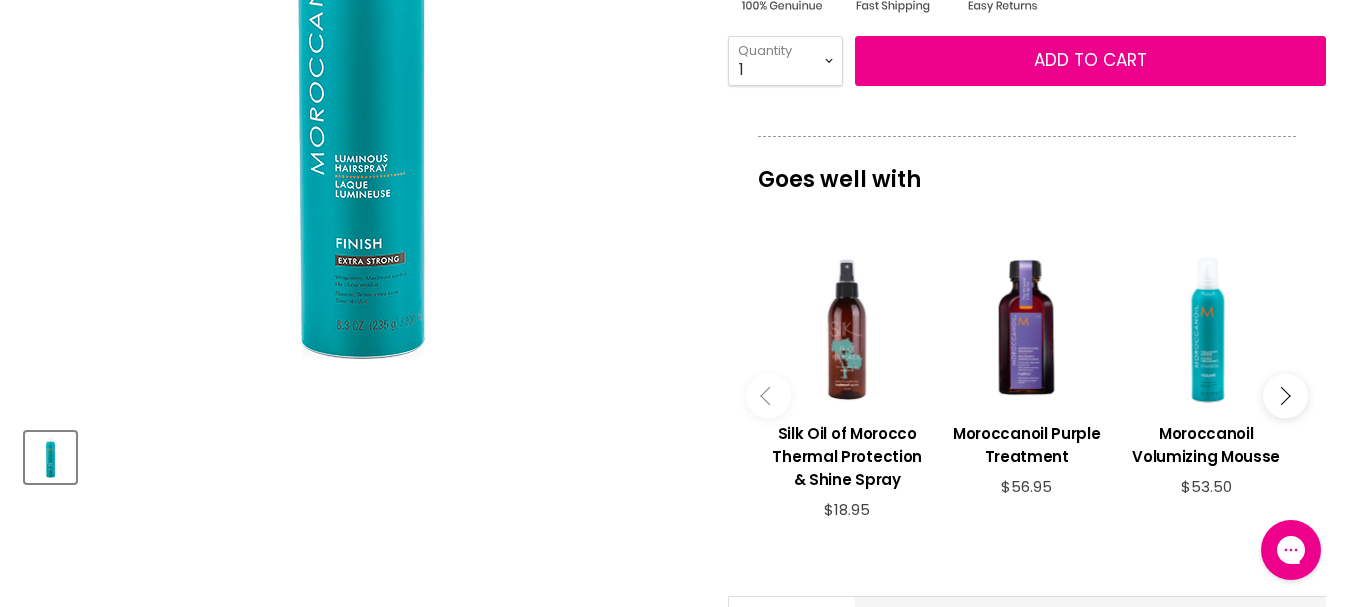 click at bounding box center [1281, 395] 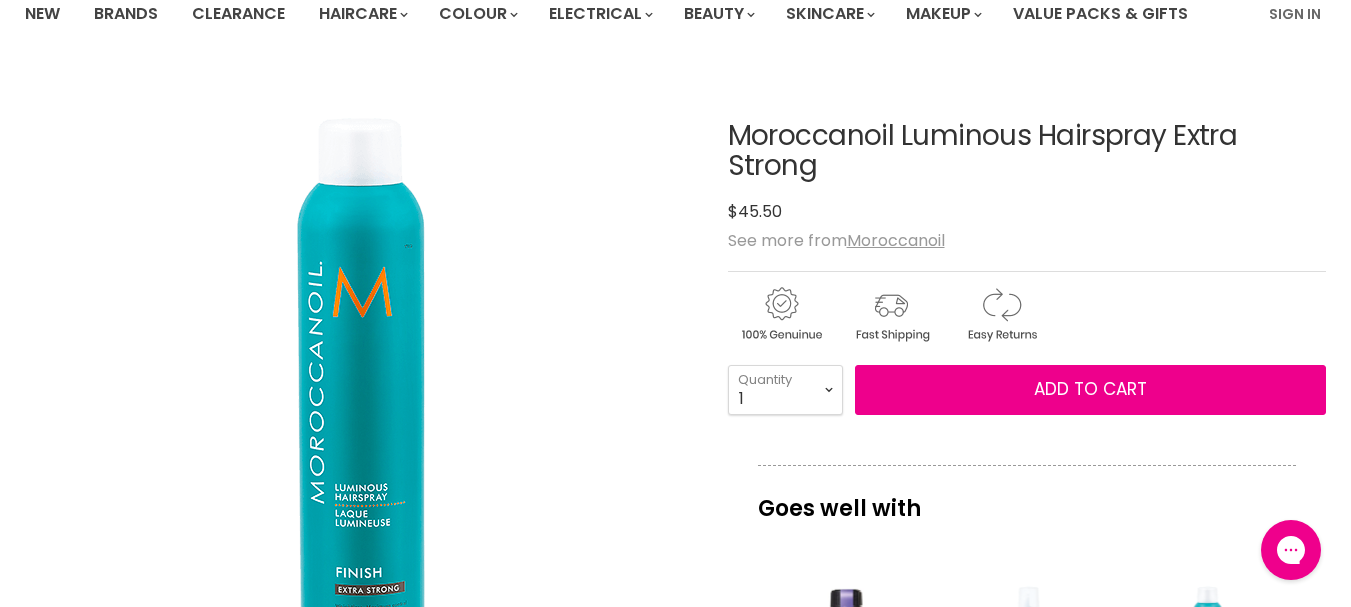 scroll, scrollTop: 200, scrollLeft: 0, axis: vertical 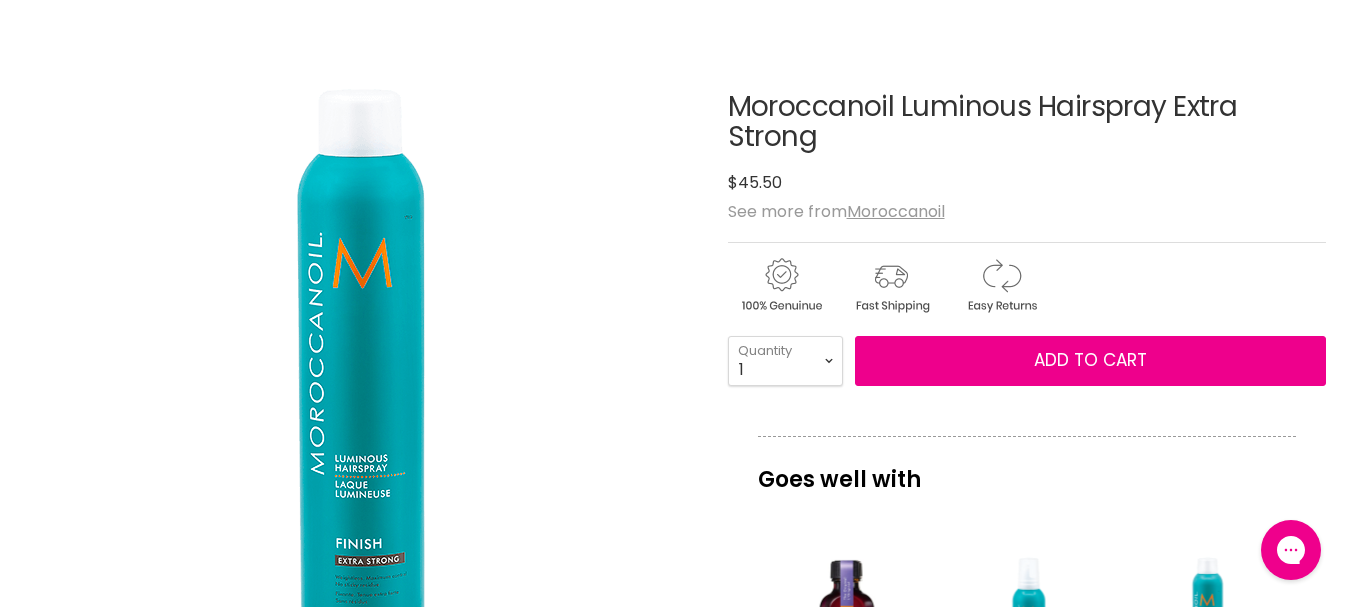 type 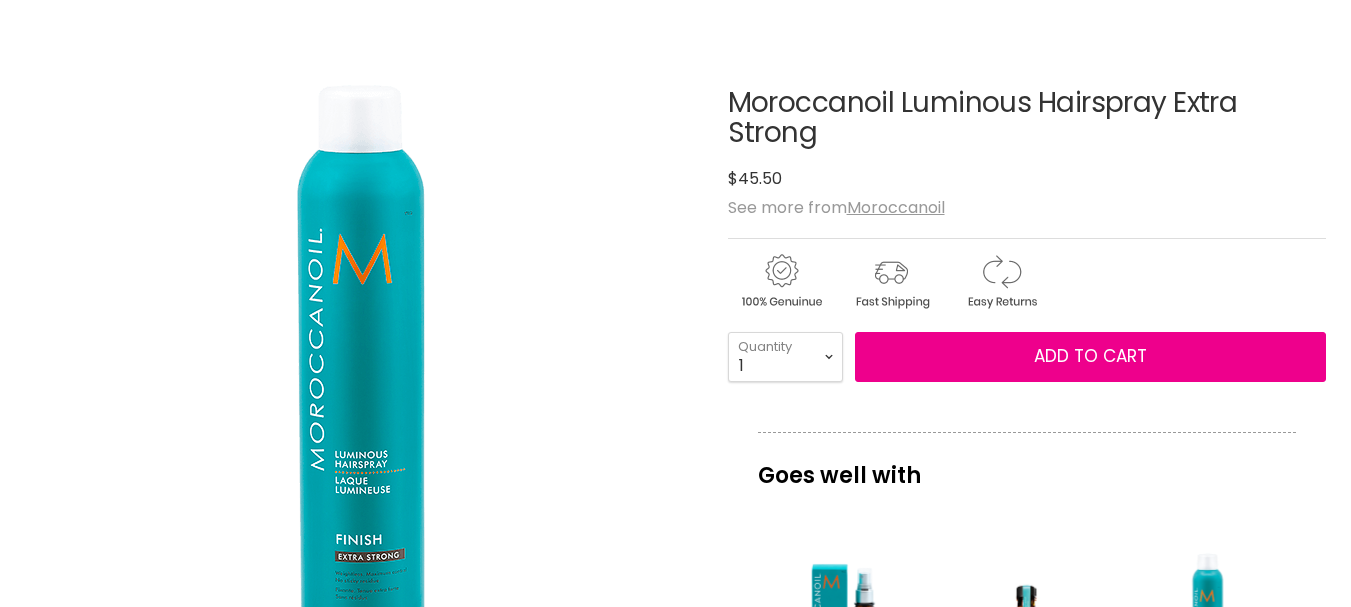 scroll, scrollTop: 76, scrollLeft: 0, axis: vertical 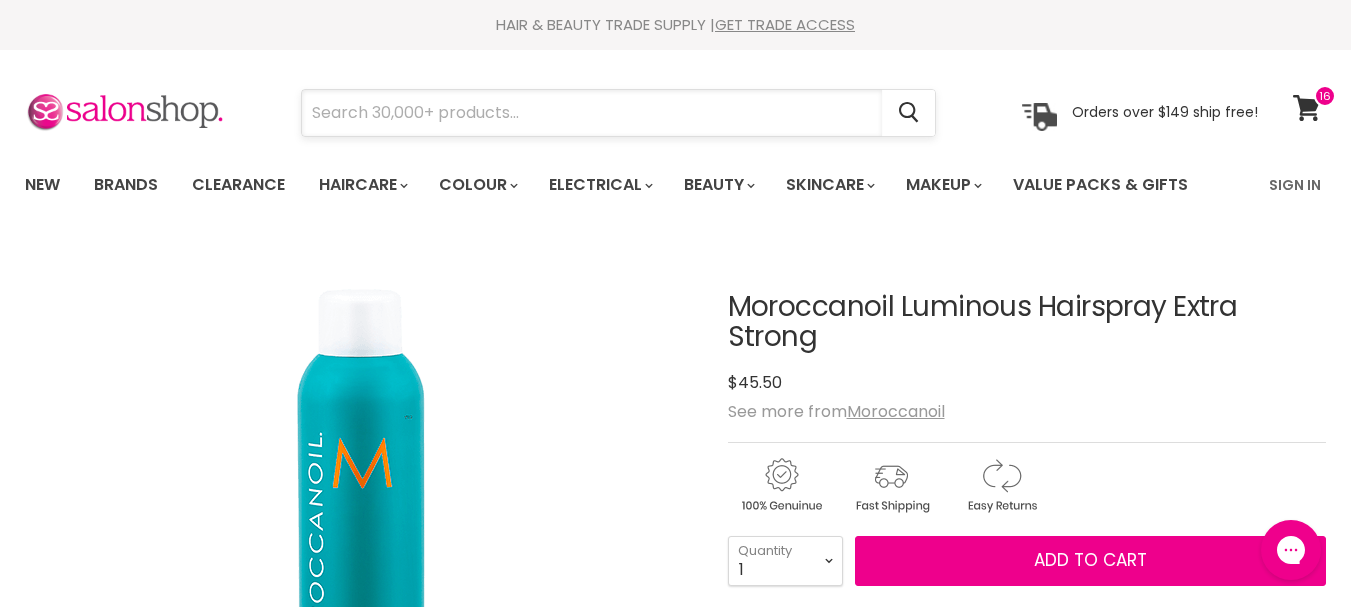 click at bounding box center (592, 113) 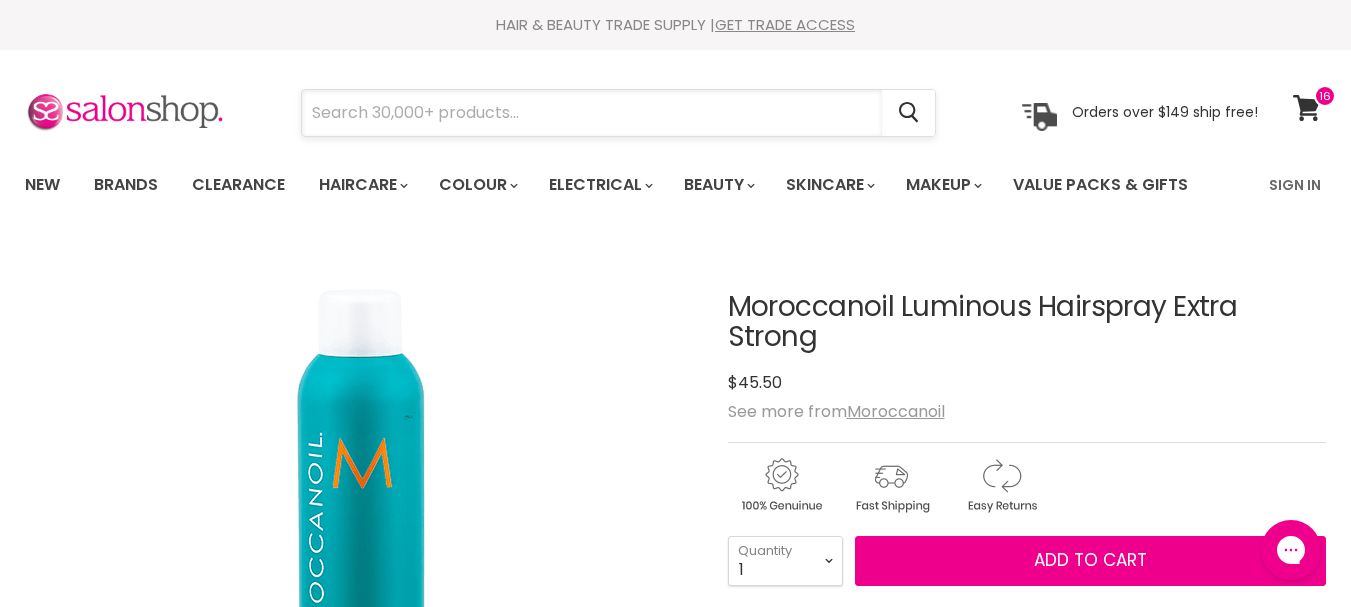 type on "s" 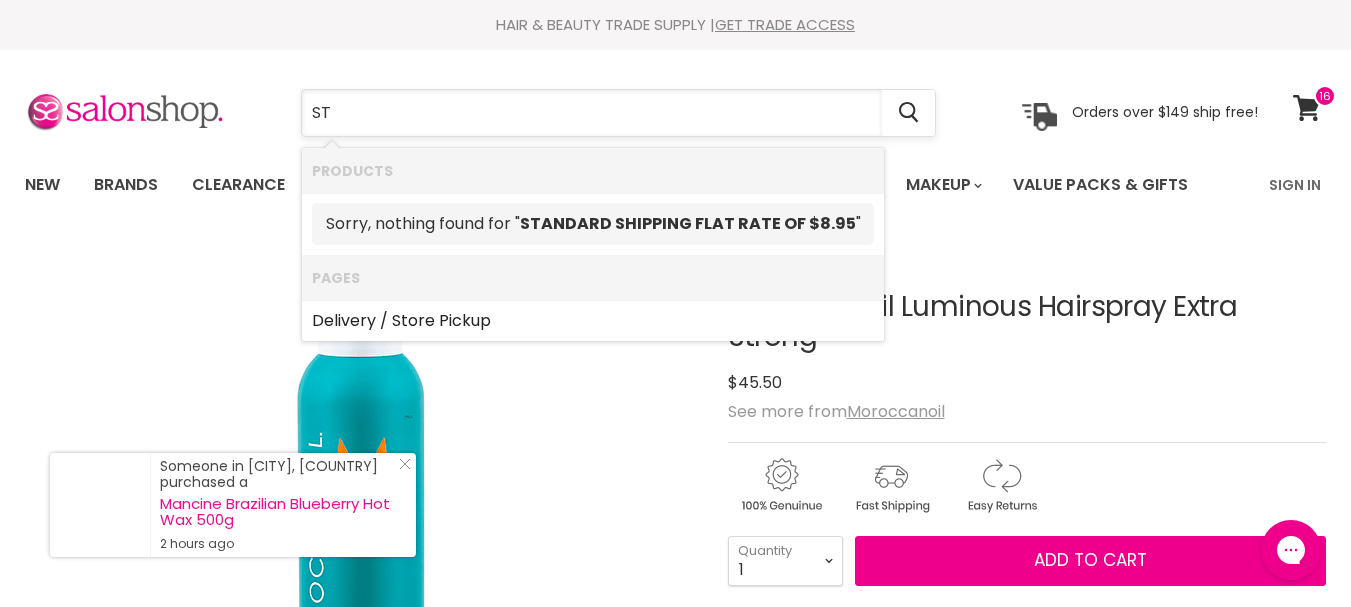 type on "S" 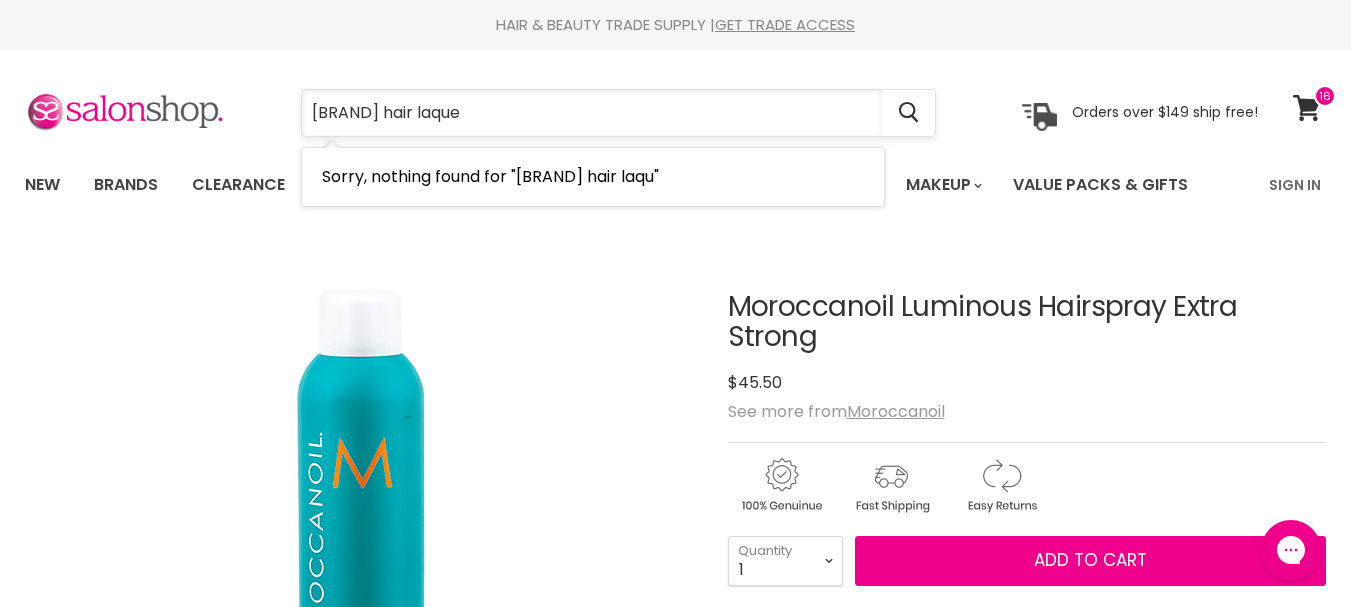 type on "schwartscopf hair laquer" 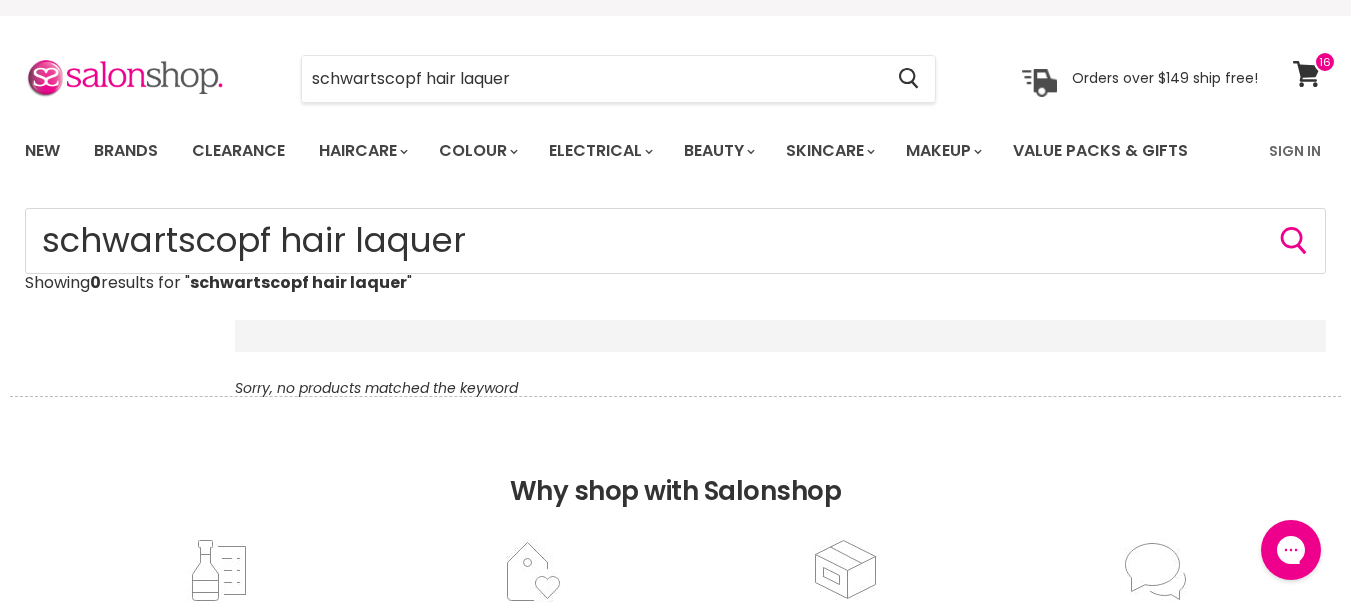 scroll, scrollTop: 0, scrollLeft: 0, axis: both 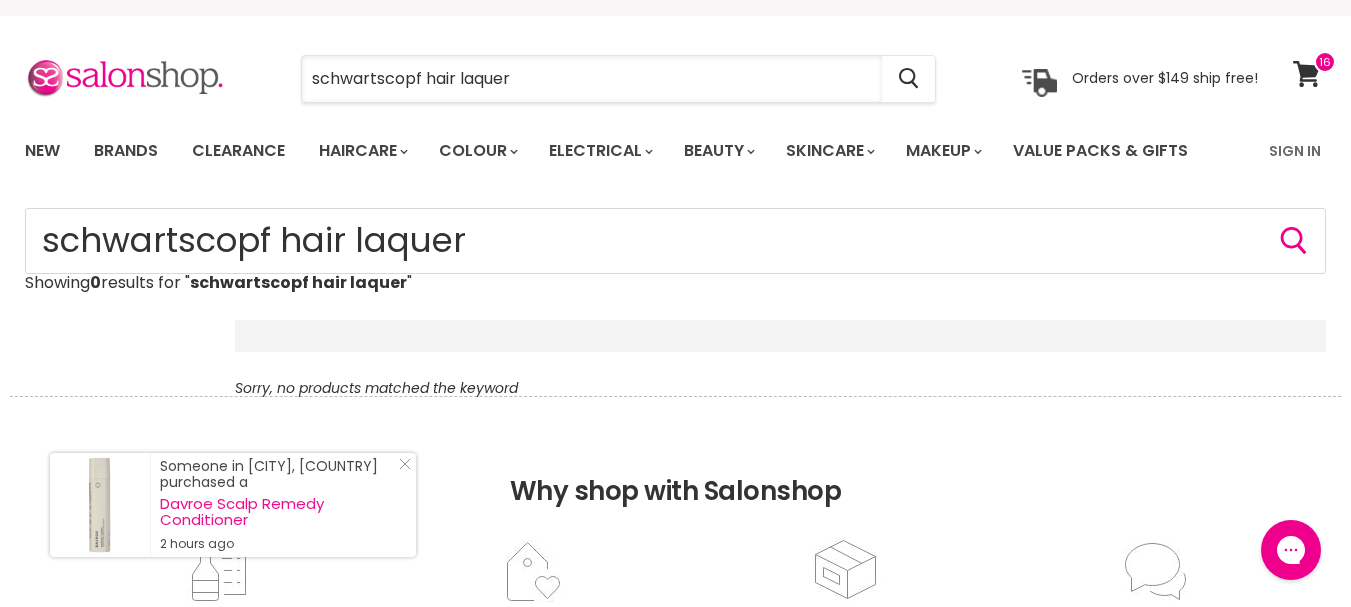 drag, startPoint x: 549, startPoint y: 80, endPoint x: 278, endPoint y: 72, distance: 271.11804 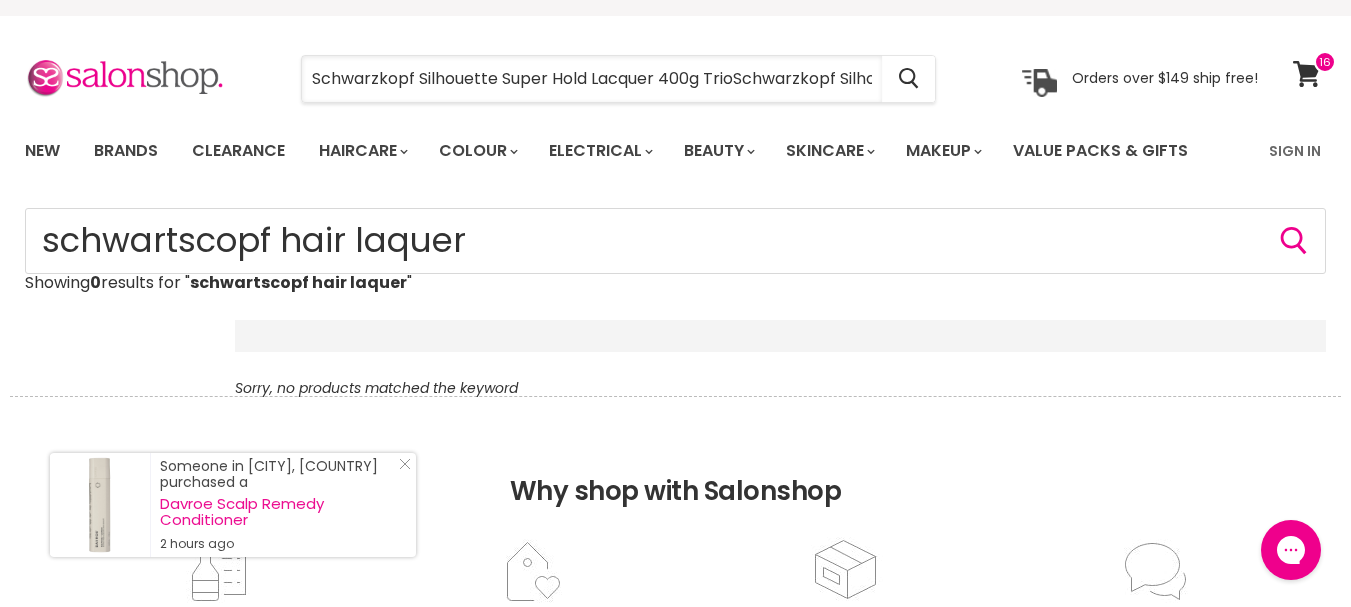 scroll, scrollTop: 0, scrollLeft: 205, axis: horizontal 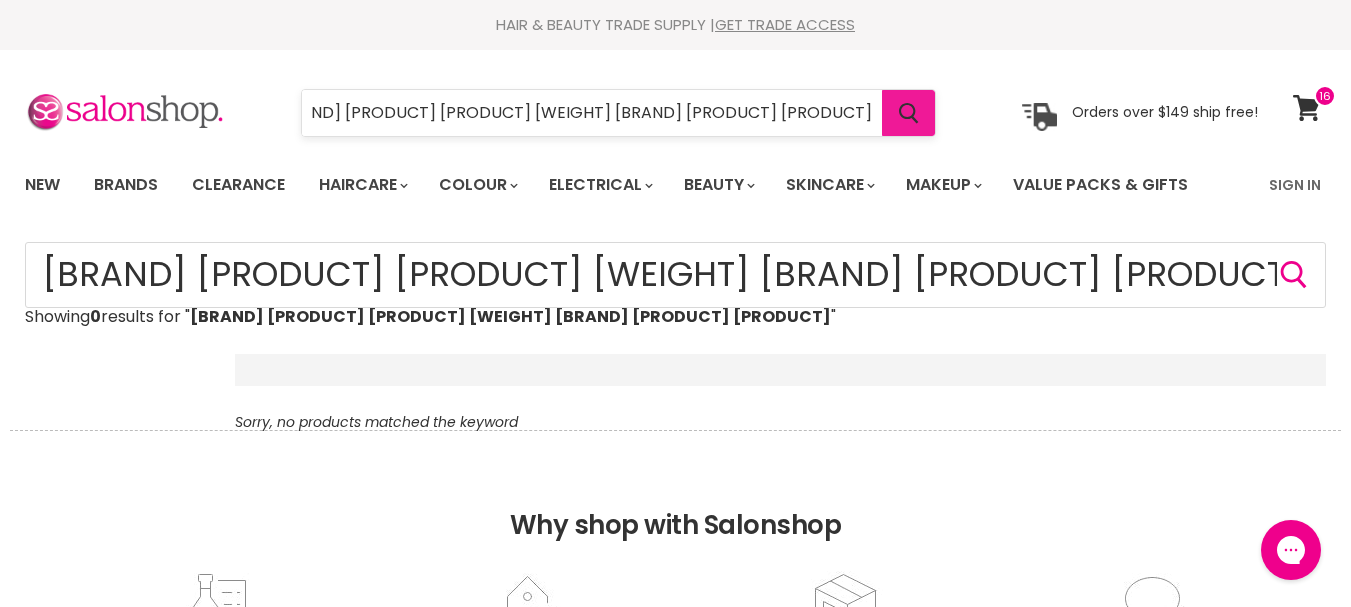 drag, startPoint x: 702, startPoint y: 107, endPoint x: 904, endPoint y: 105, distance: 202.0099 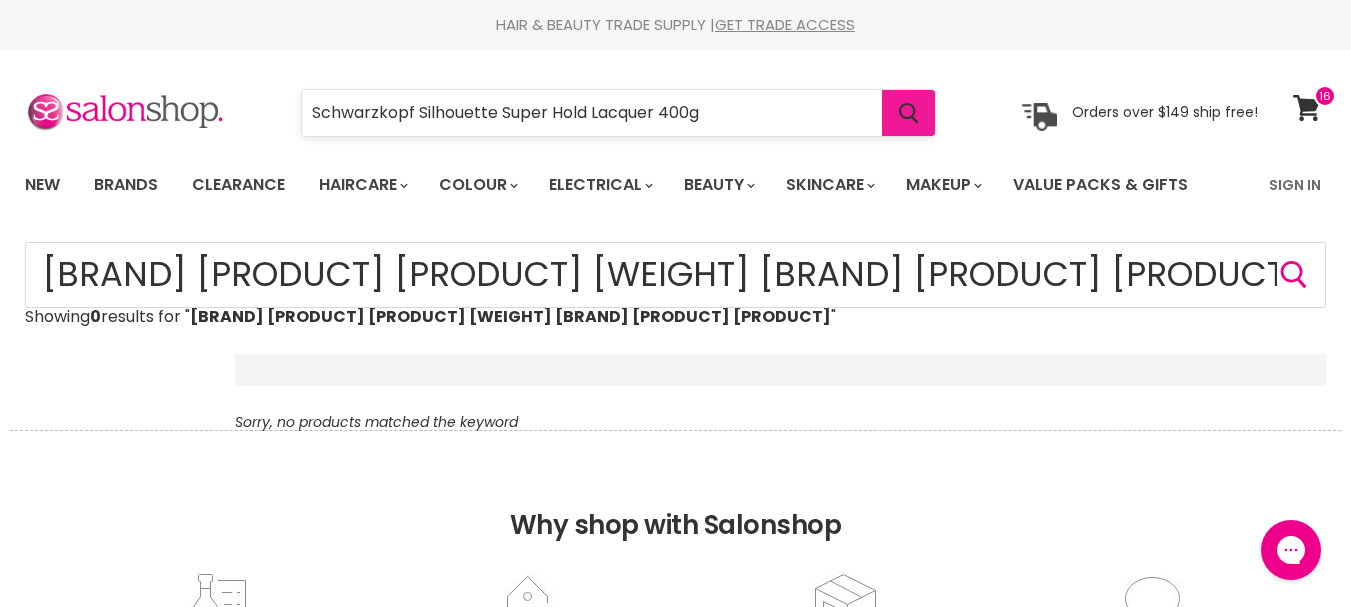 scroll, scrollTop: 0, scrollLeft: 0, axis: both 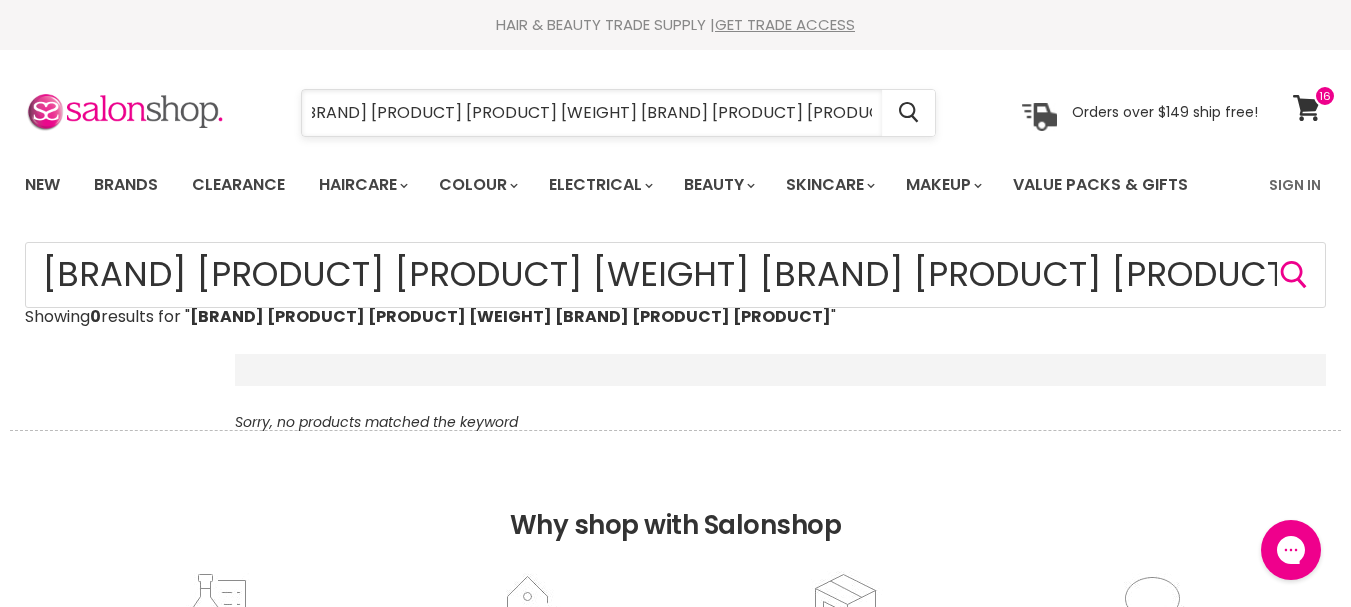 drag, startPoint x: 874, startPoint y: 113, endPoint x: 706, endPoint y: 104, distance: 168.2409 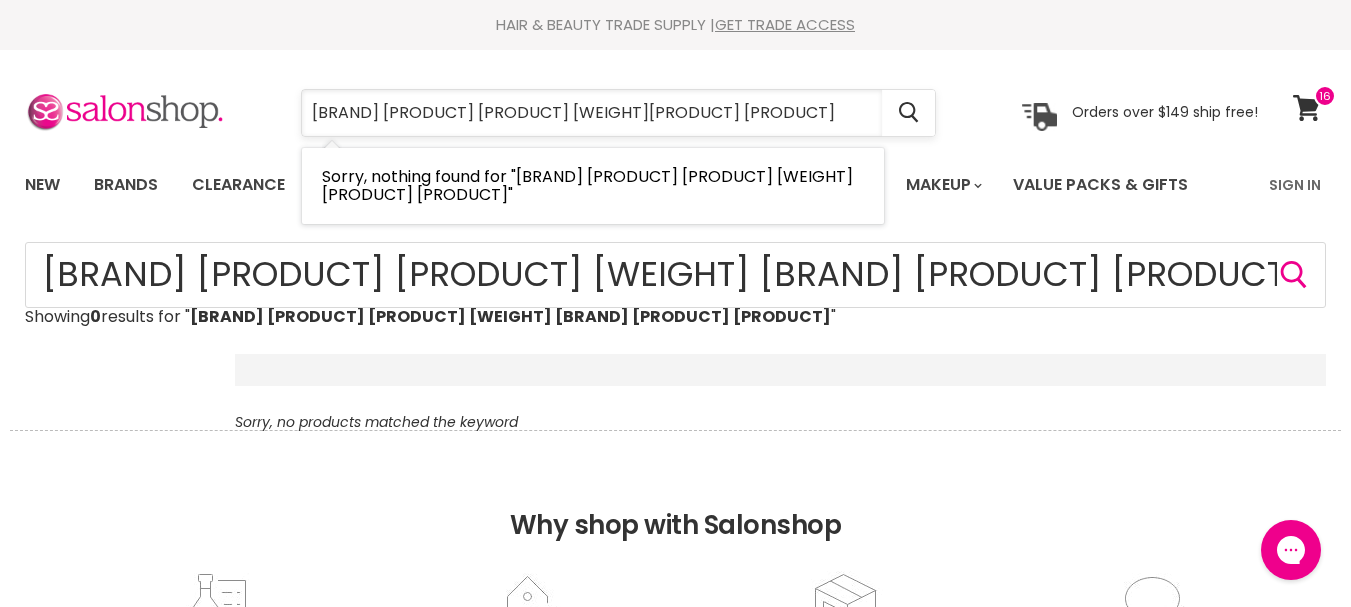 scroll, scrollTop: 0, scrollLeft: 0, axis: both 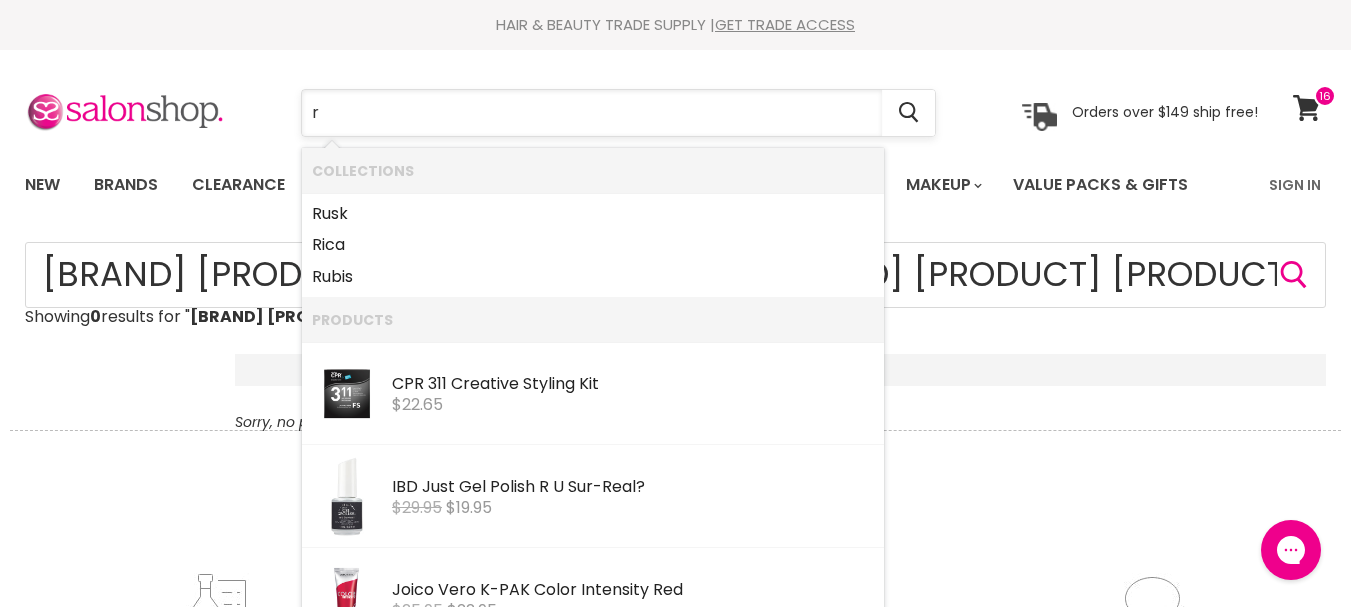 click on "r" at bounding box center [592, 113] 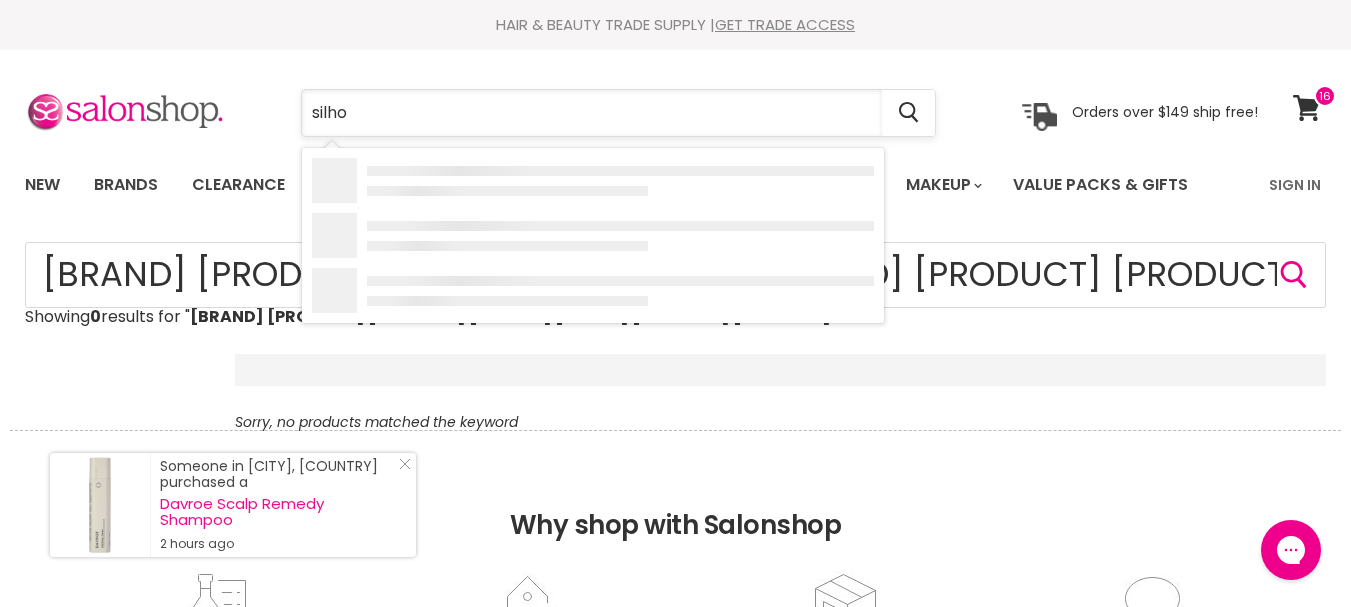 type on "silhoe" 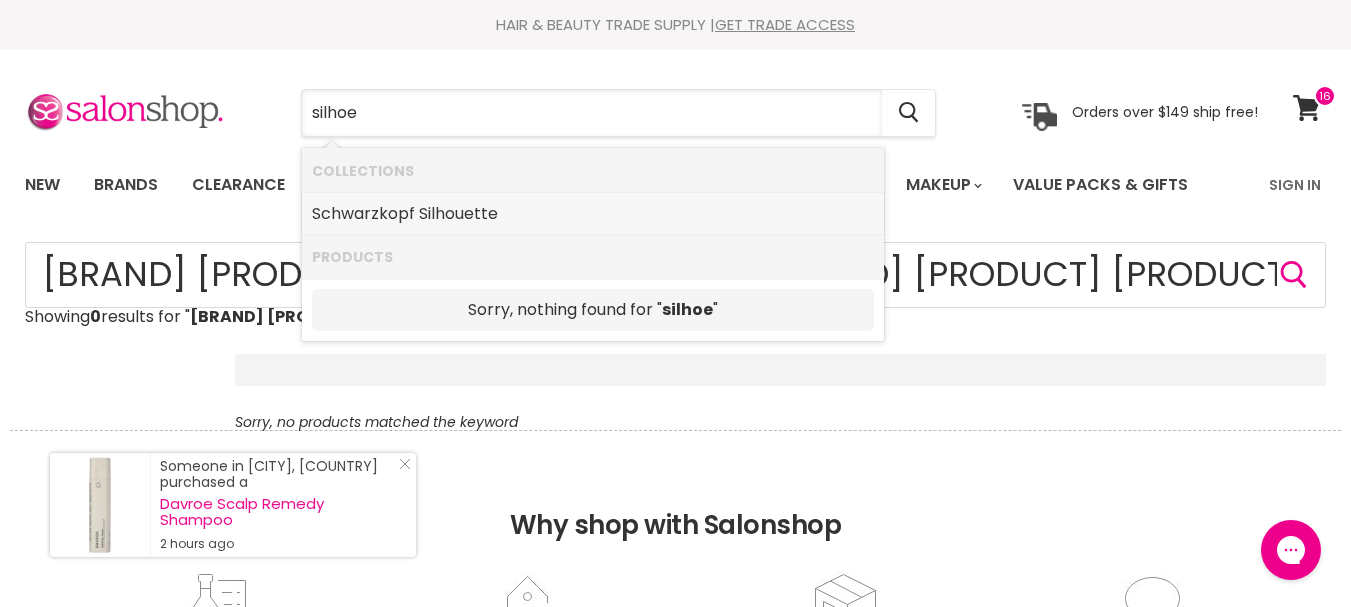 click on "Schwarzkopf Silhouette" at bounding box center (593, 214) 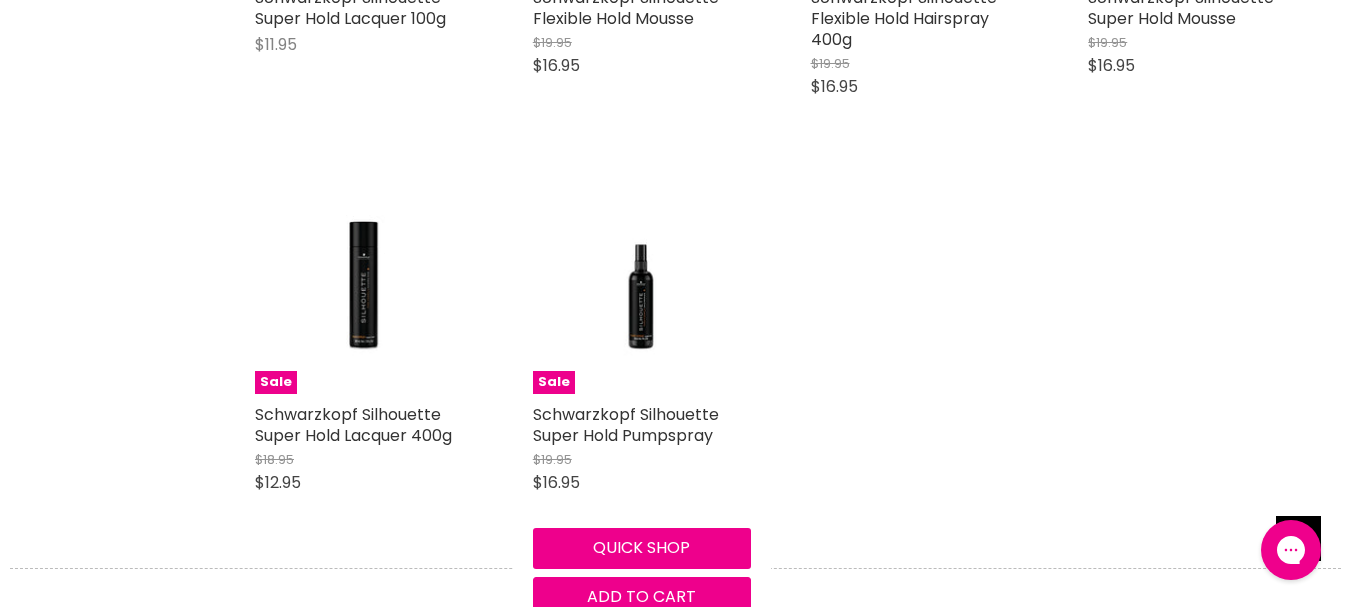 scroll, scrollTop: 0, scrollLeft: 0, axis: both 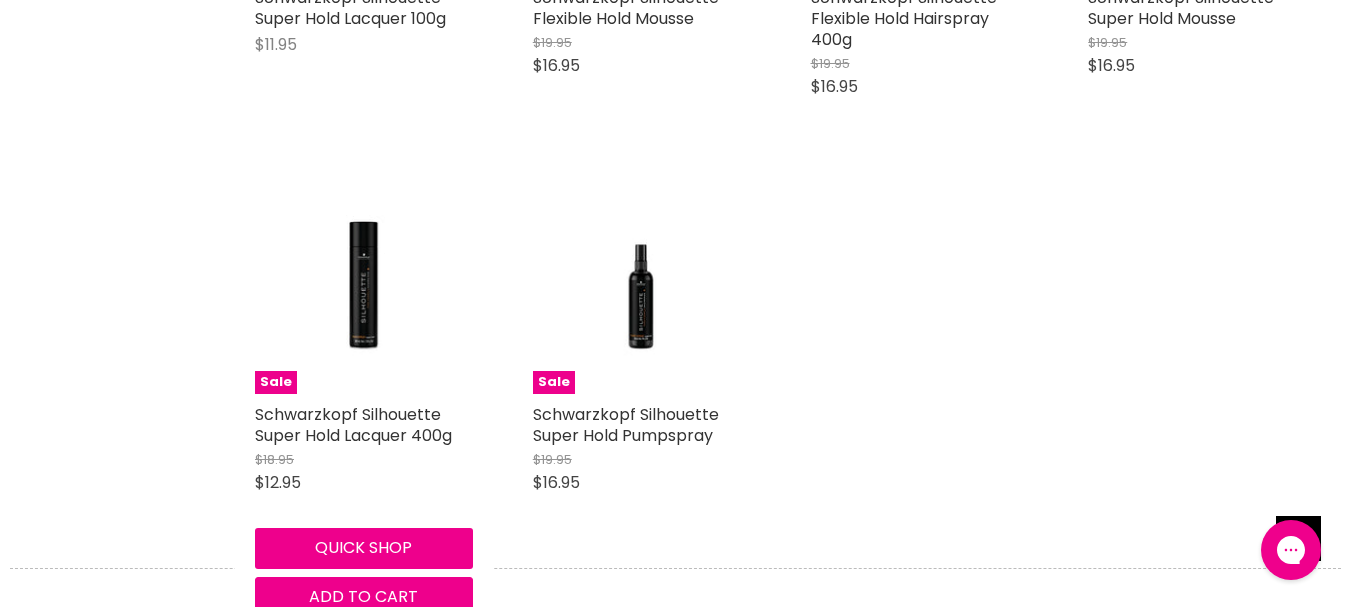 click on "Sale Schwarzkopf Silhouette Super Hold Lacquer 400g $18.95 $12.95 Schwarzkopf Silhouette Quick shop Add to cart" at bounding box center (364, 396) 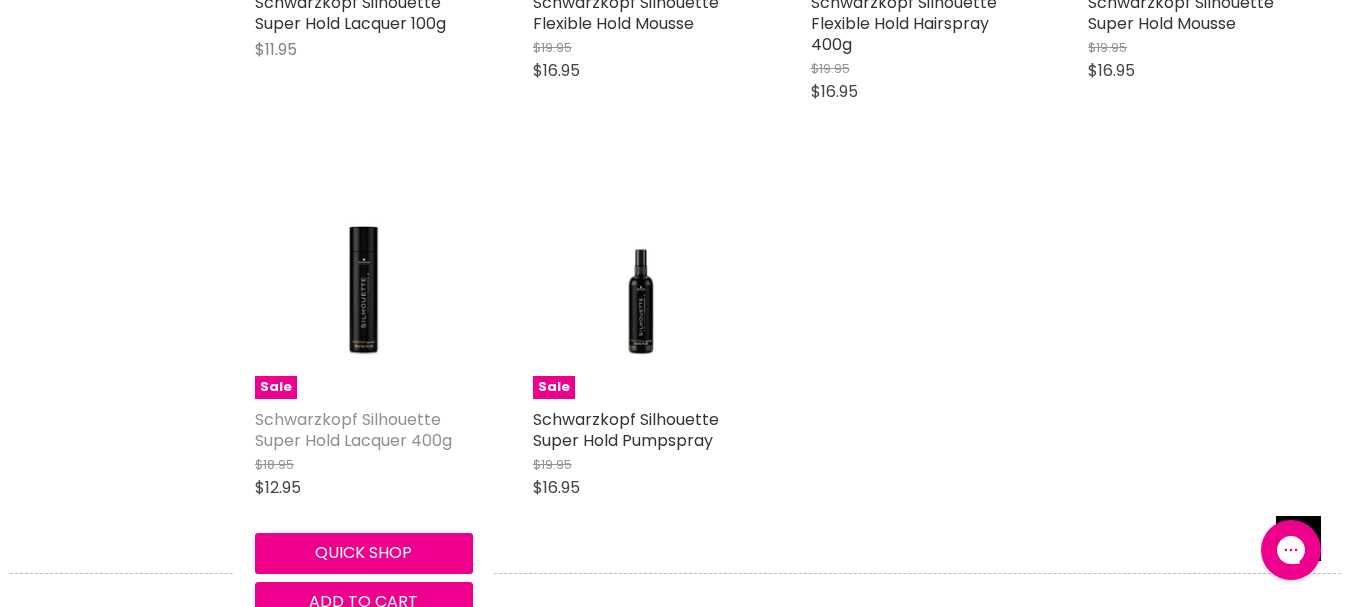 click on "Schwarzkopf Silhouette Super Hold Lacquer 400g" at bounding box center [353, 430] 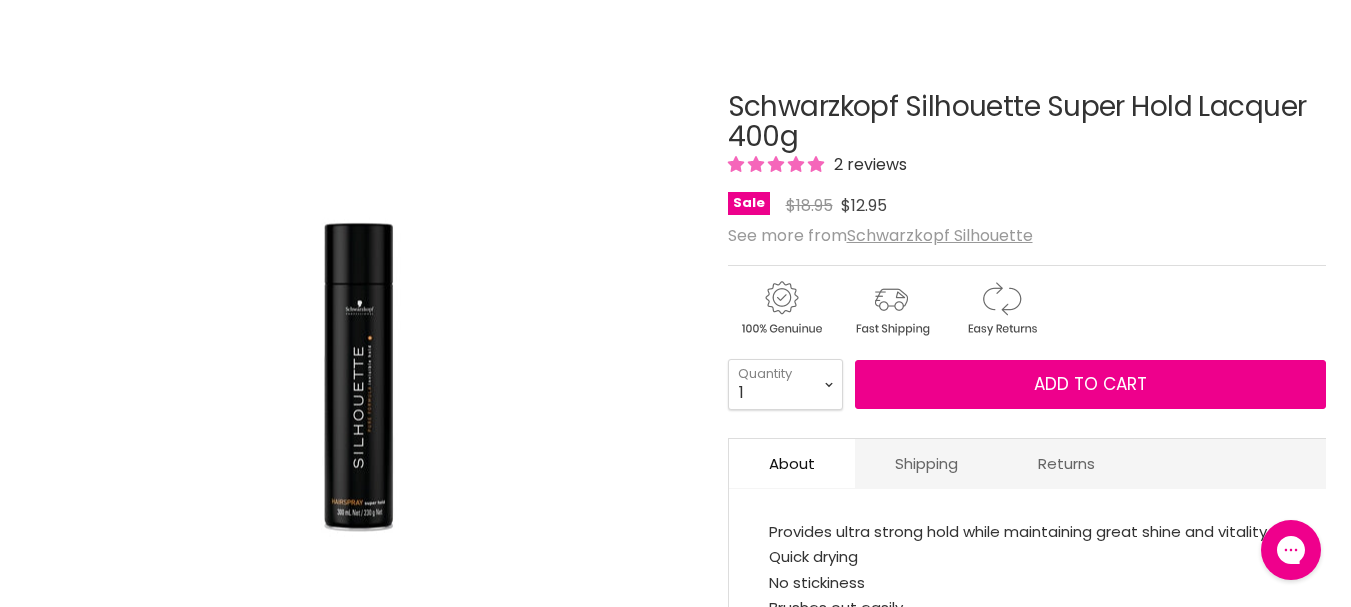scroll, scrollTop: 0, scrollLeft: 0, axis: both 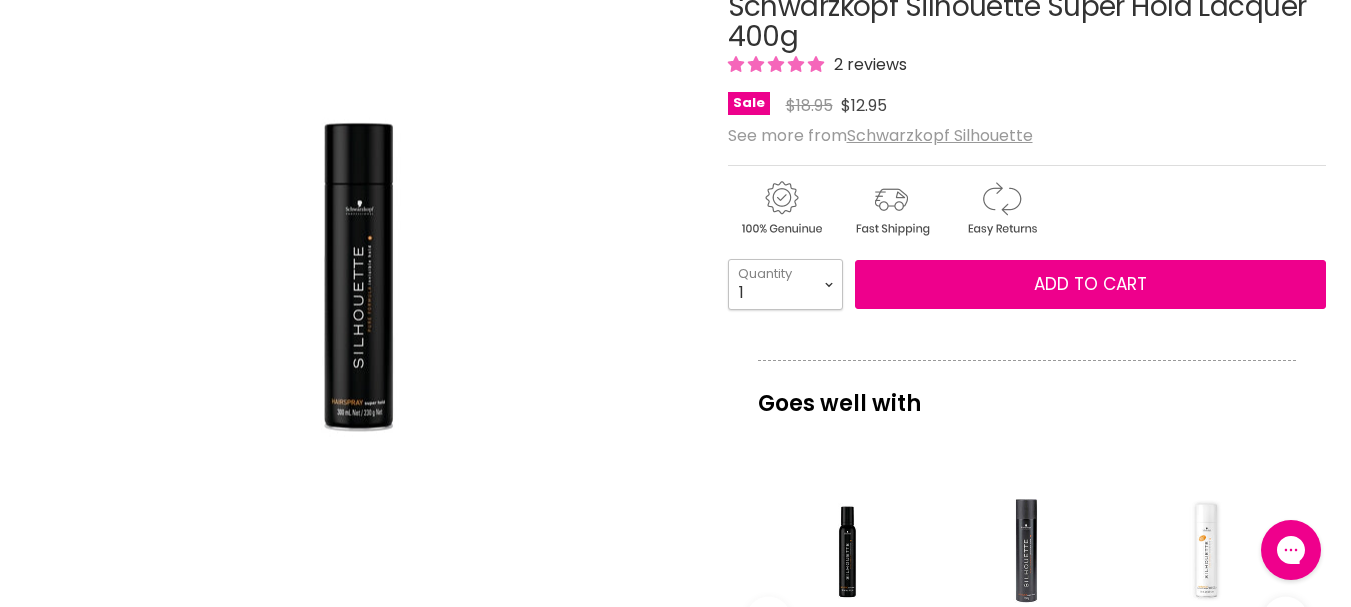 click on "1
2
3
4
5
6
7
8
9
10+" at bounding box center [785, 284] 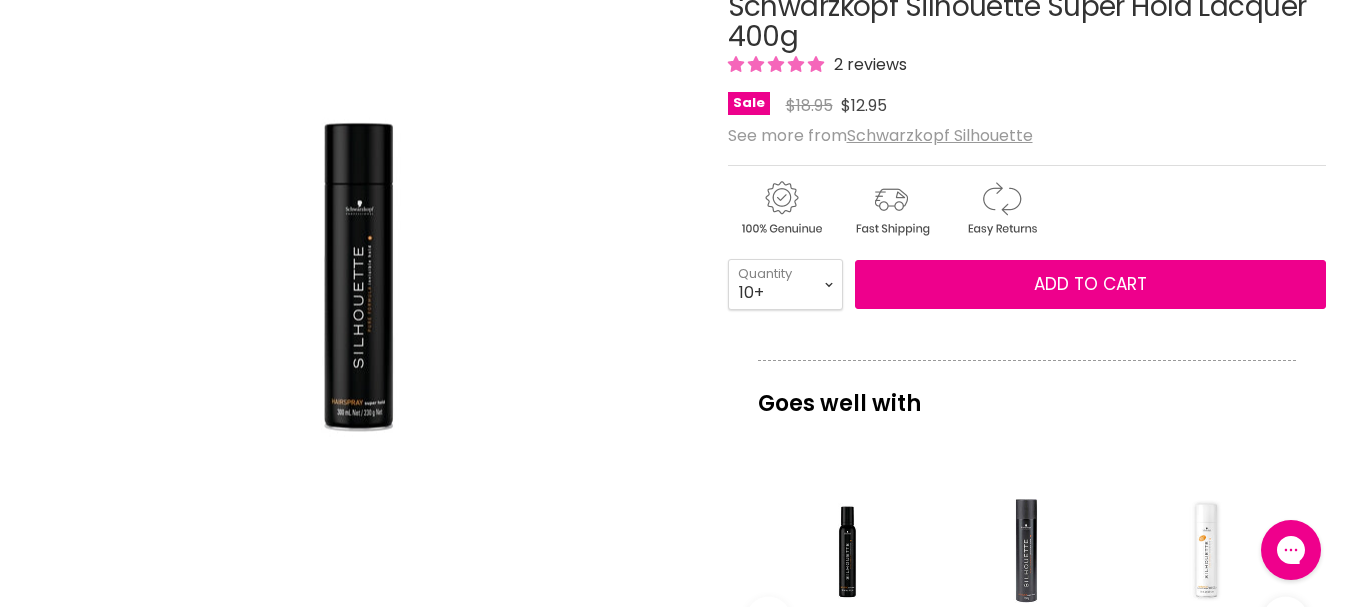 click on "1
2
3
4
5
6
7
8
9
10+" at bounding box center [785, 284] 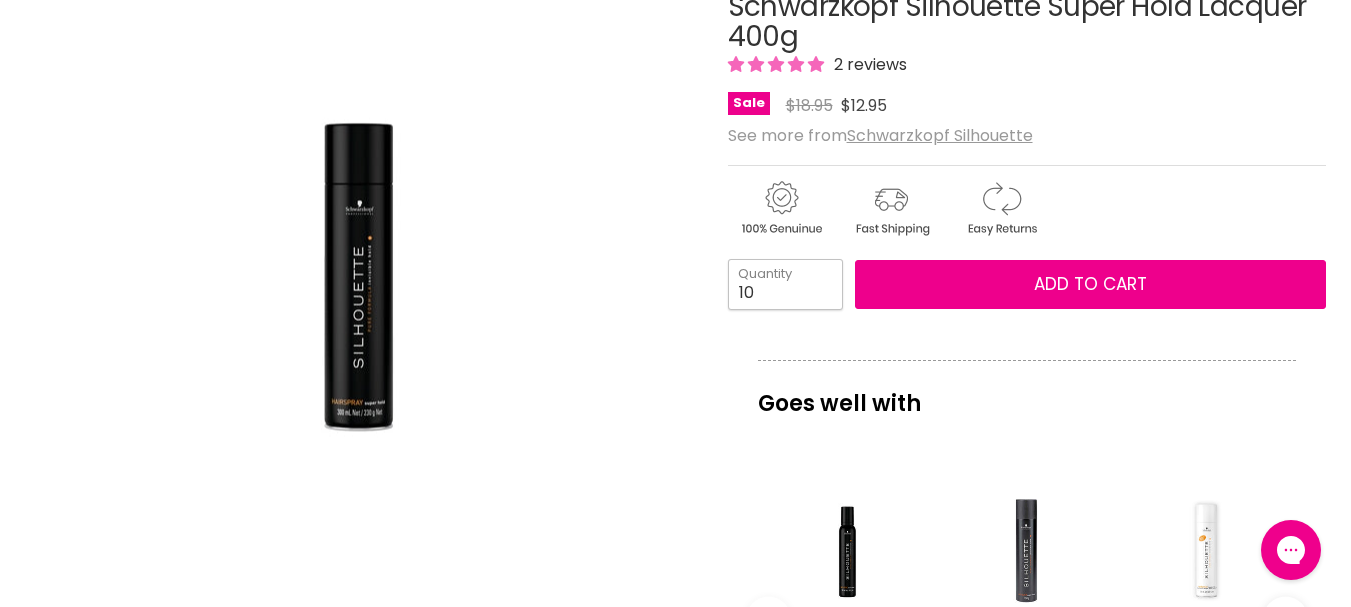click on "10" at bounding box center [785, 284] 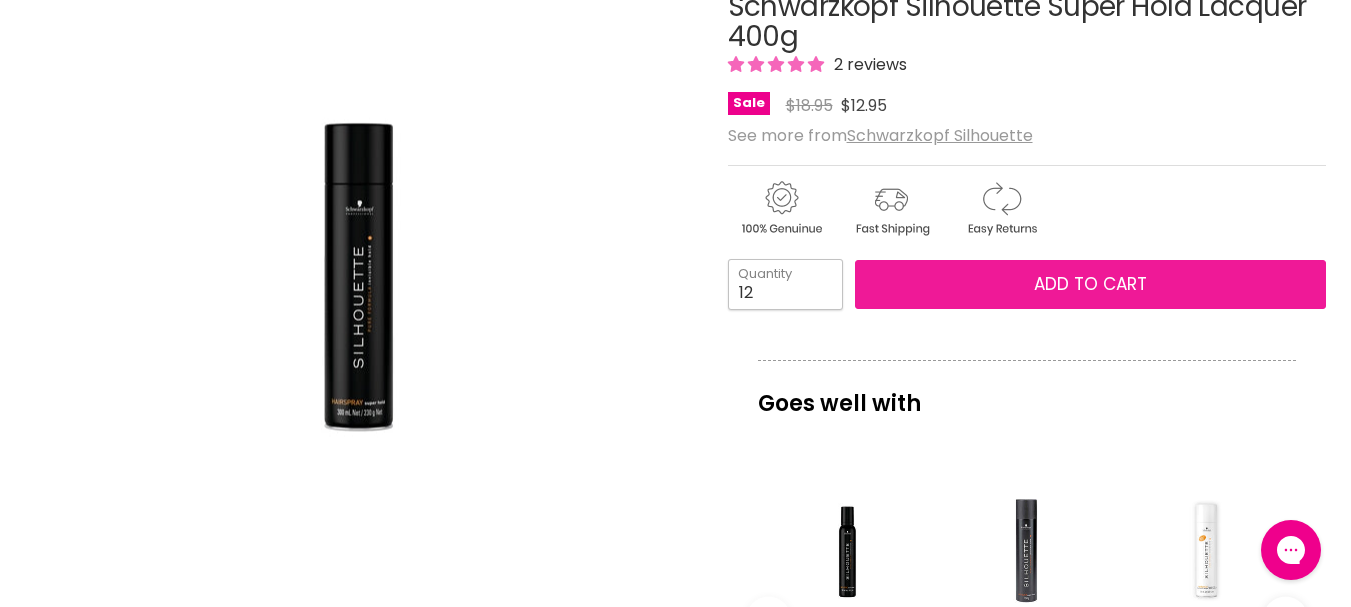 type on "12" 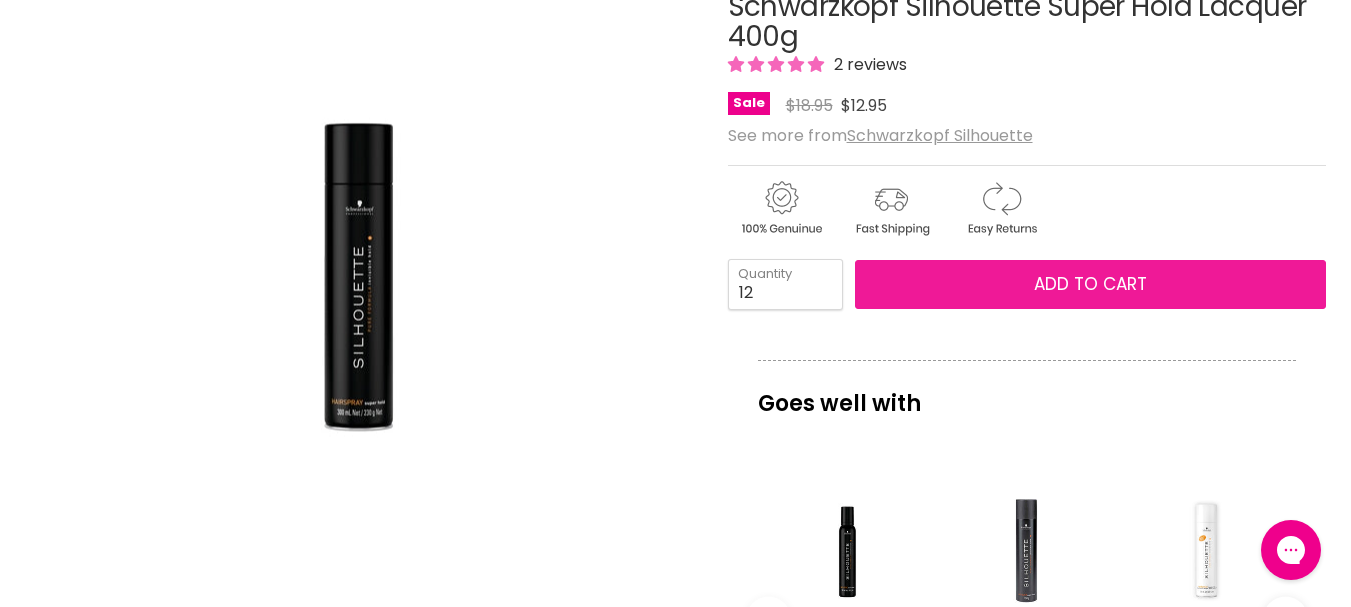 click on "Add to cart" at bounding box center (1090, 285) 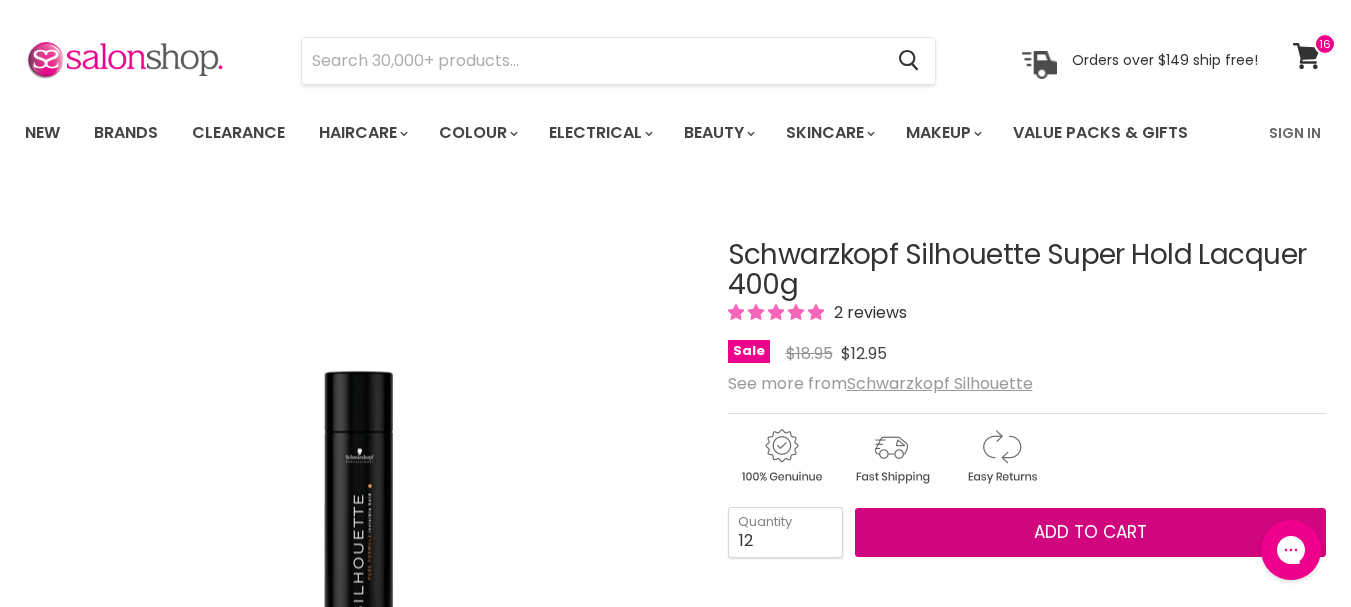 scroll, scrollTop: 0, scrollLeft: 0, axis: both 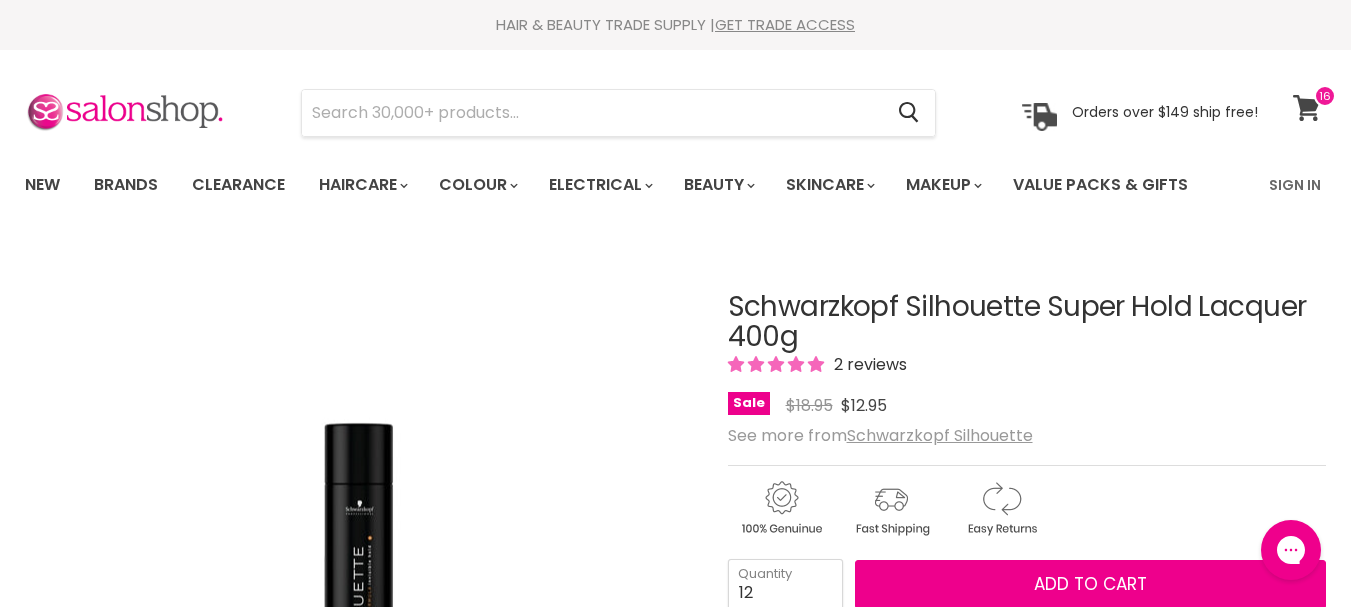 click 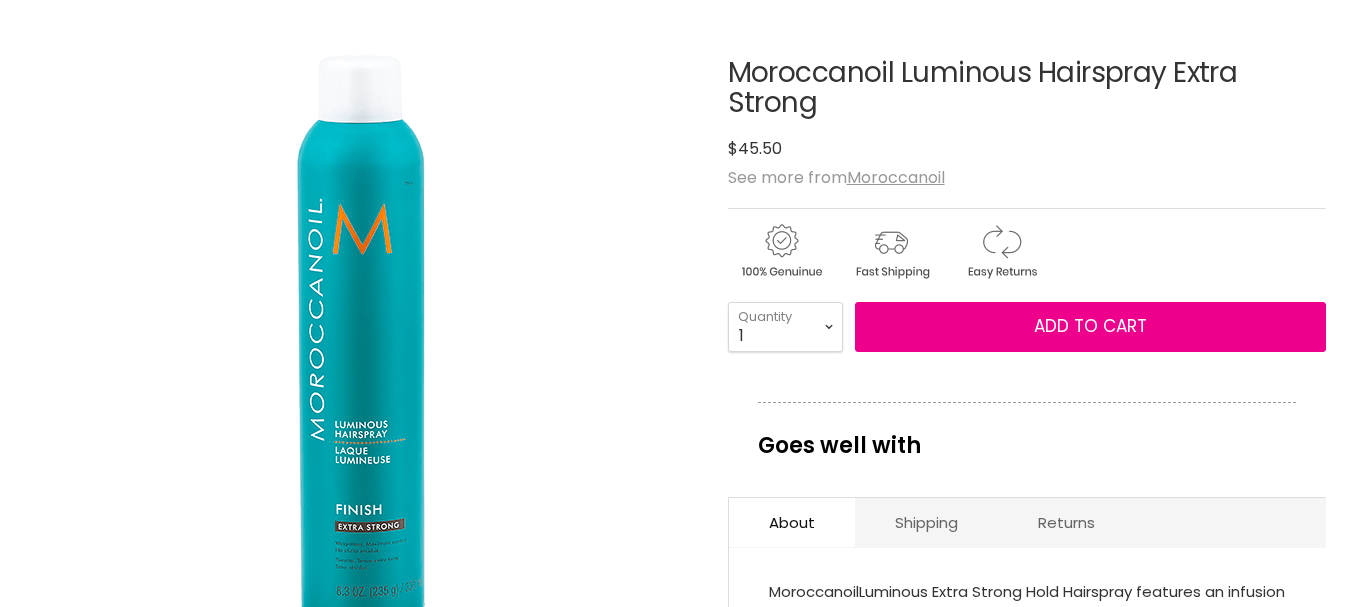 scroll, scrollTop: 100, scrollLeft: 0, axis: vertical 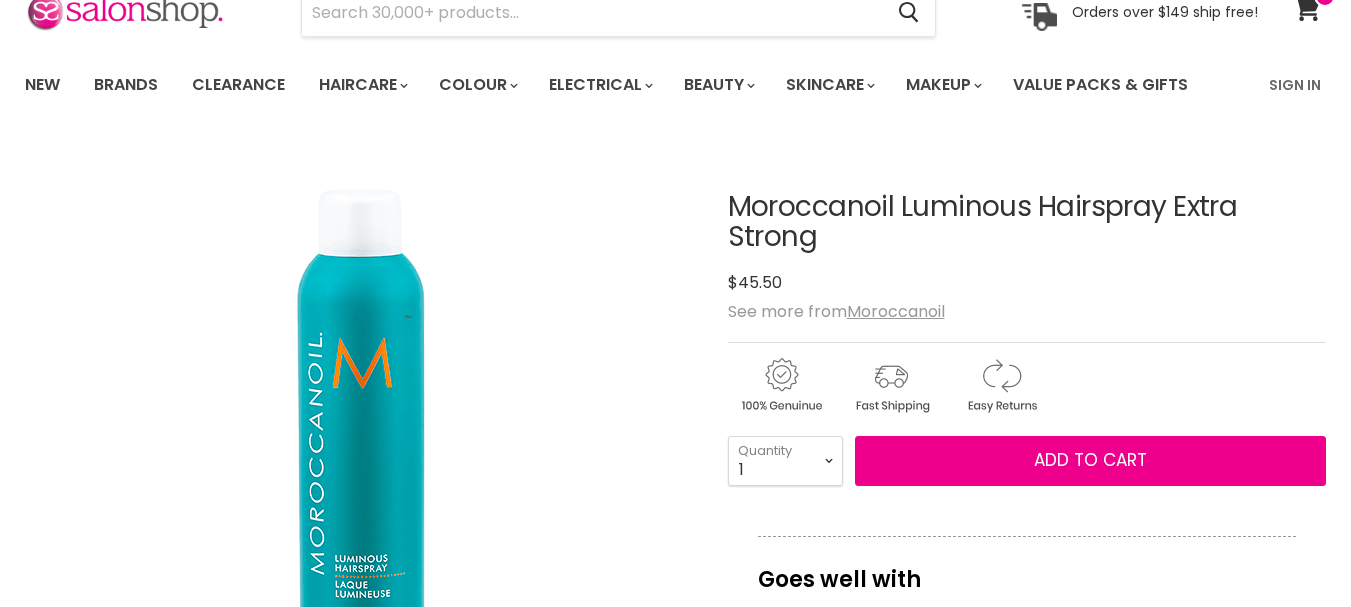 click at bounding box center (360, 477) 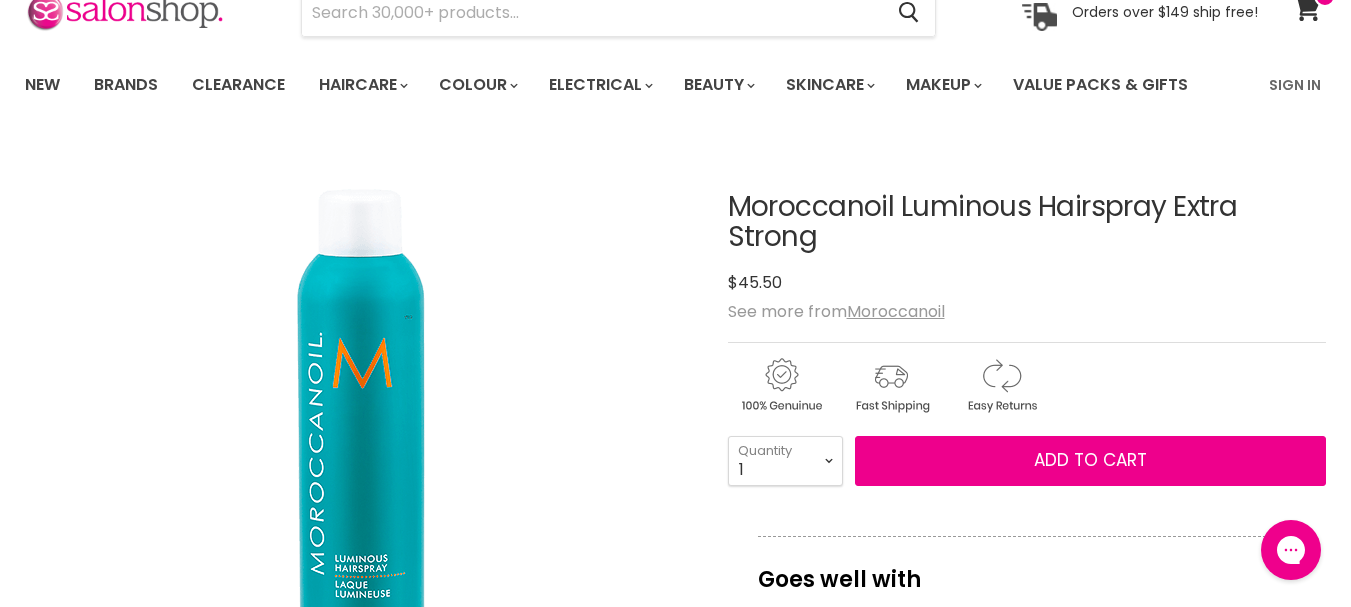 scroll, scrollTop: 500, scrollLeft: 0, axis: vertical 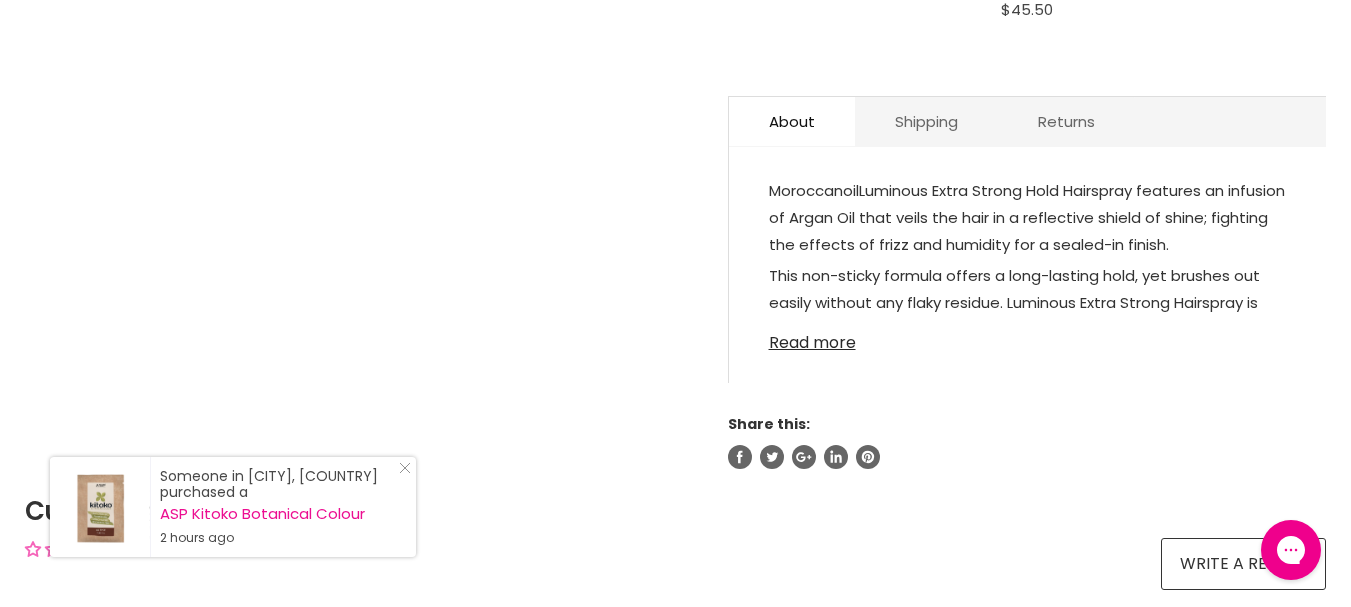 click on "Read more" at bounding box center (1027, 337) 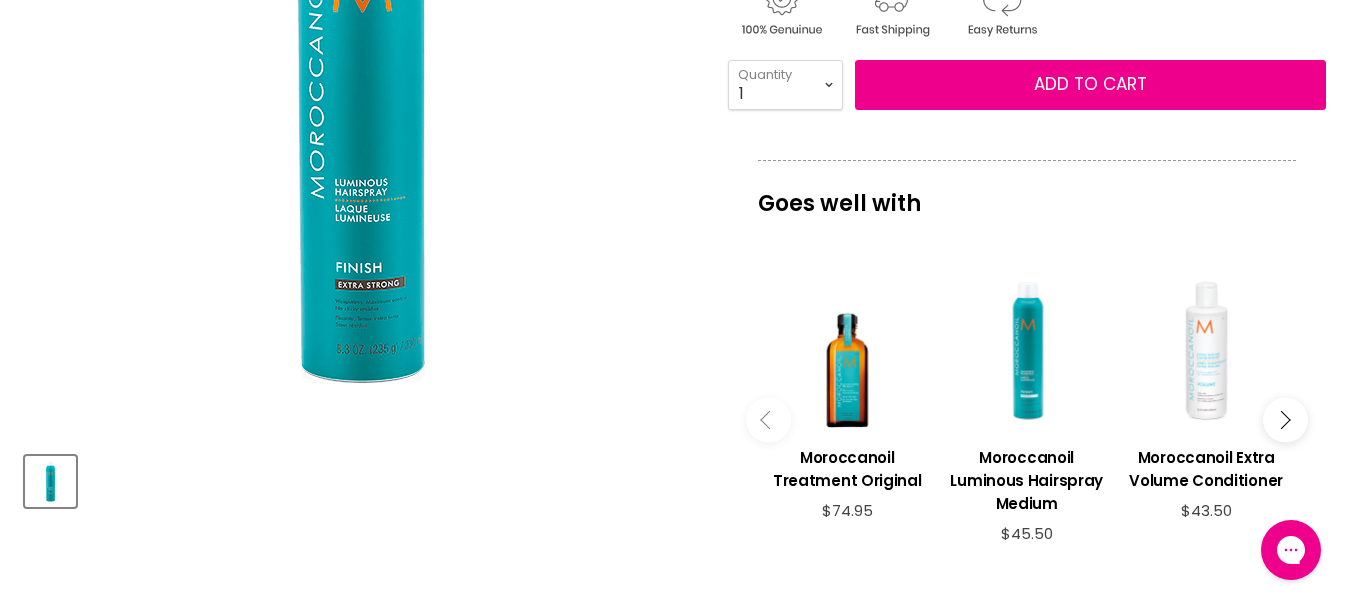 scroll, scrollTop: 600, scrollLeft: 0, axis: vertical 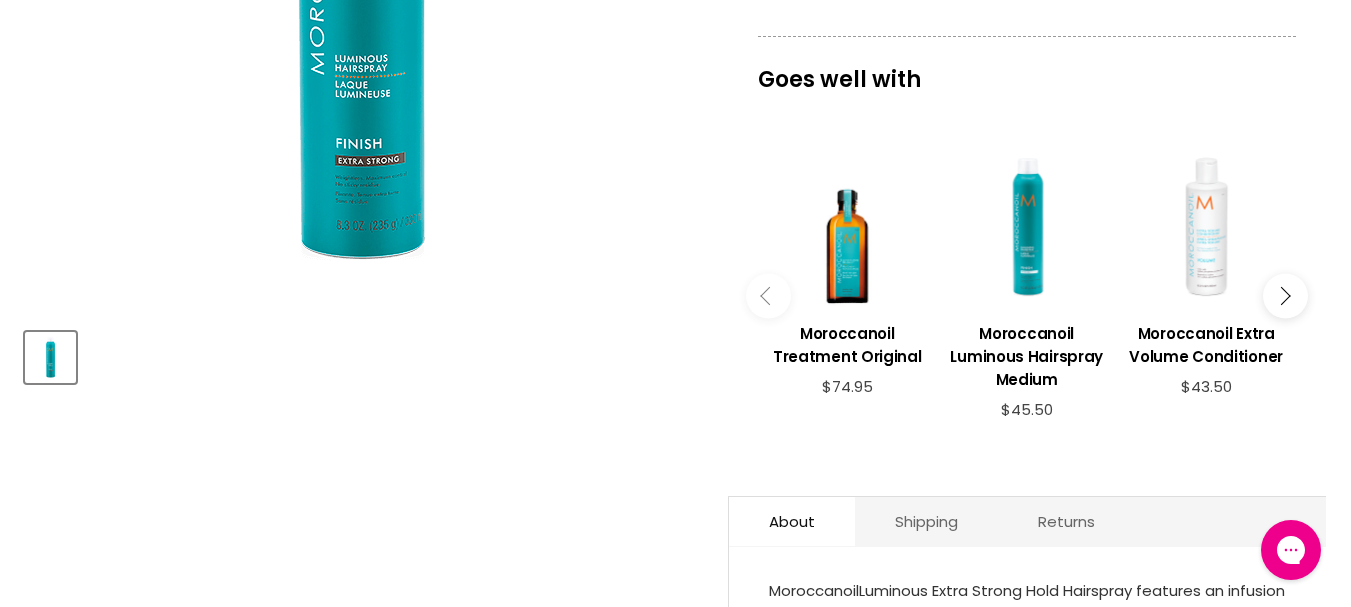 click at bounding box center (50, 357) 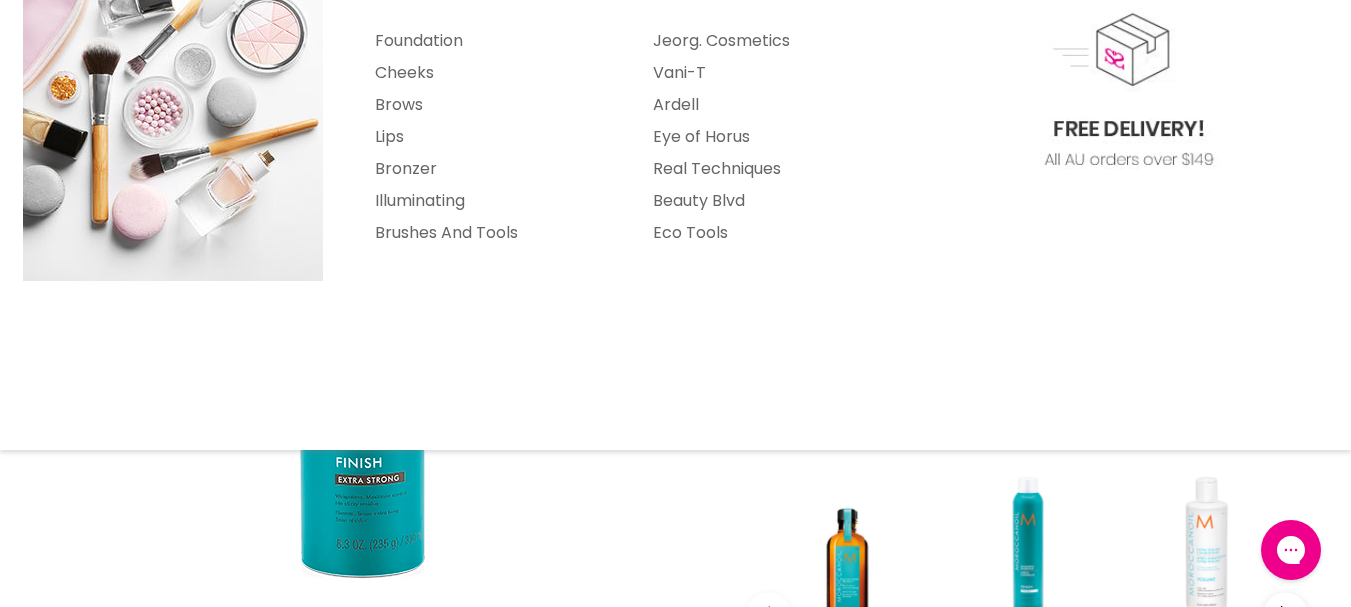 scroll, scrollTop: 100, scrollLeft: 0, axis: vertical 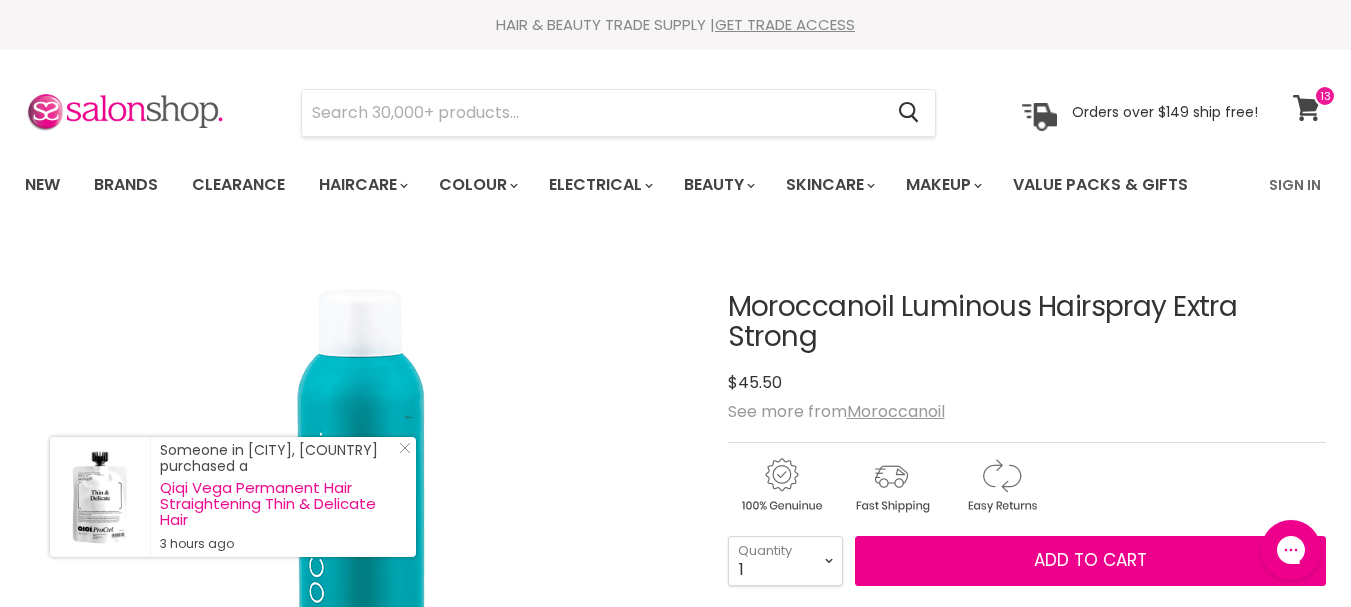 click 